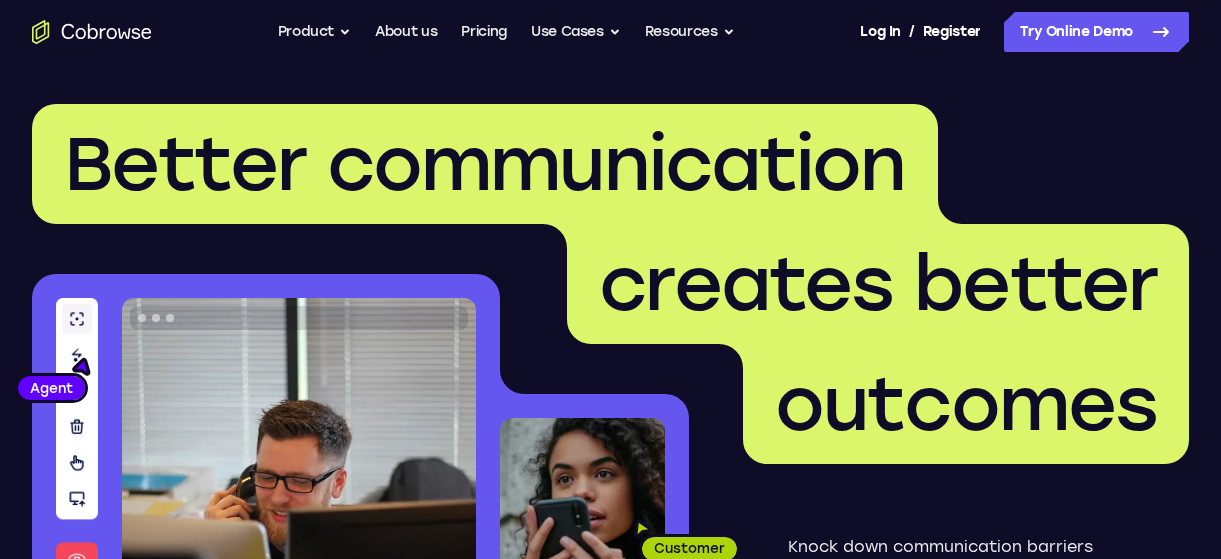 scroll, scrollTop: 0, scrollLeft: 0, axis: both 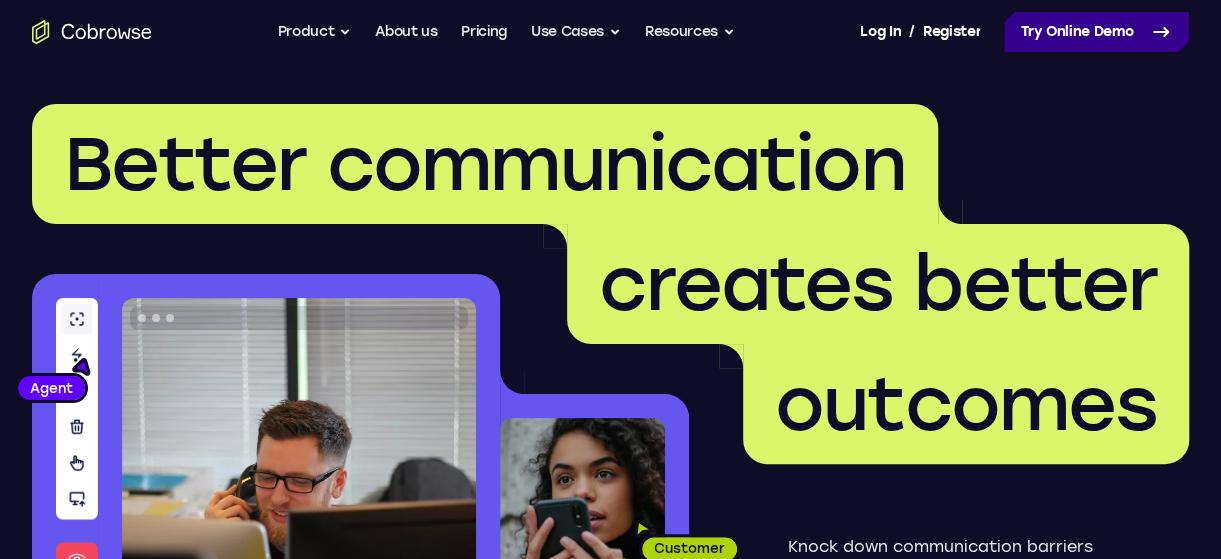 click on "Try Online Demo" at bounding box center (1096, 32) 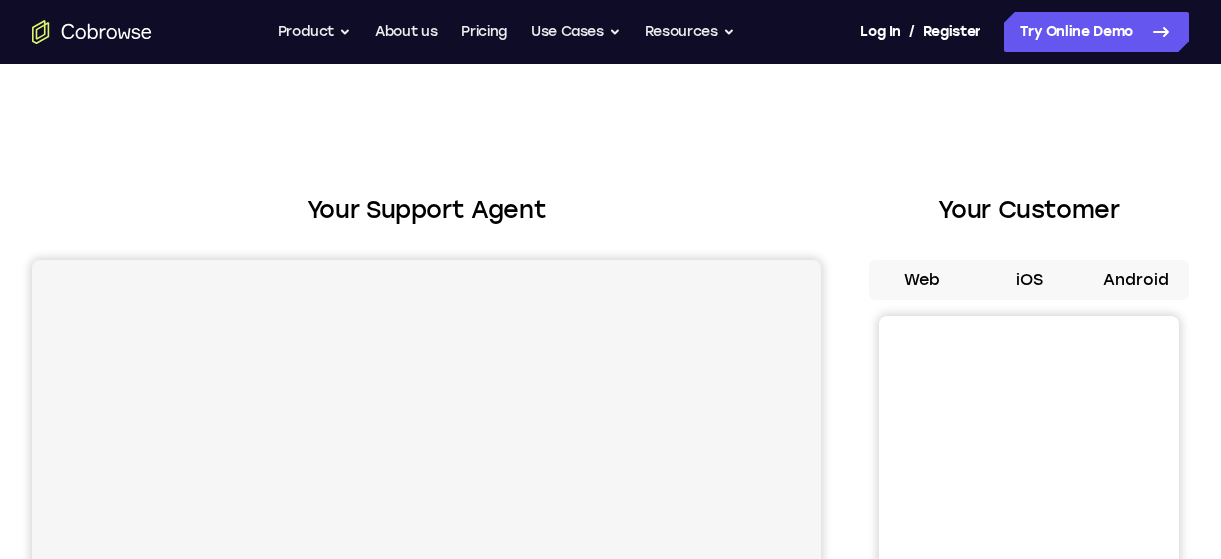 scroll, scrollTop: 0, scrollLeft: 0, axis: both 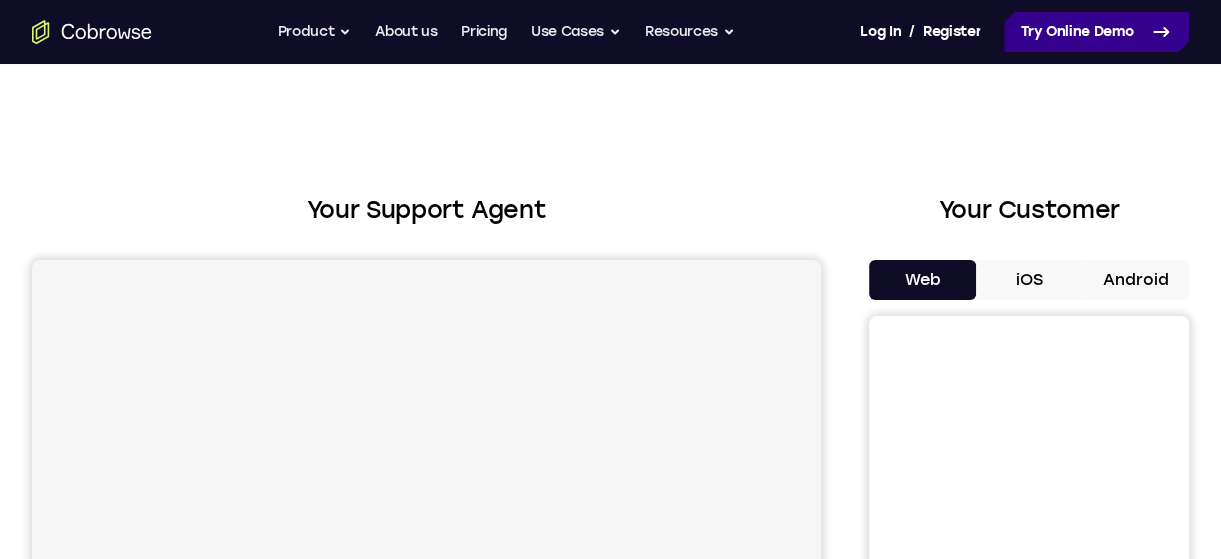 drag, startPoint x: 0, startPoint y: 0, endPoint x: 1086, endPoint y: 29, distance: 1086.3871 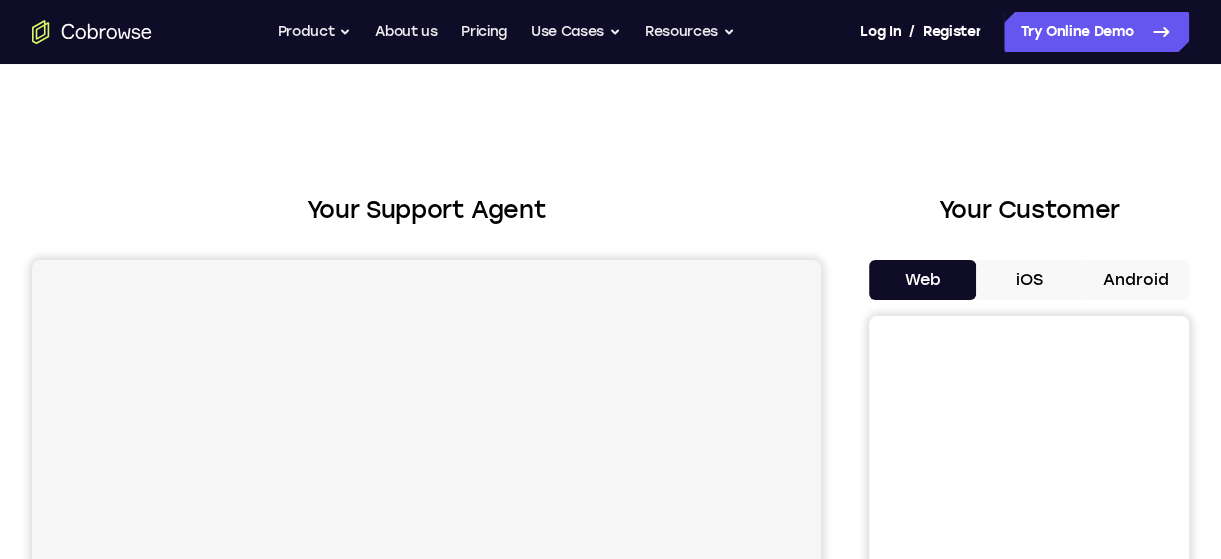 scroll, scrollTop: 0, scrollLeft: 0, axis: both 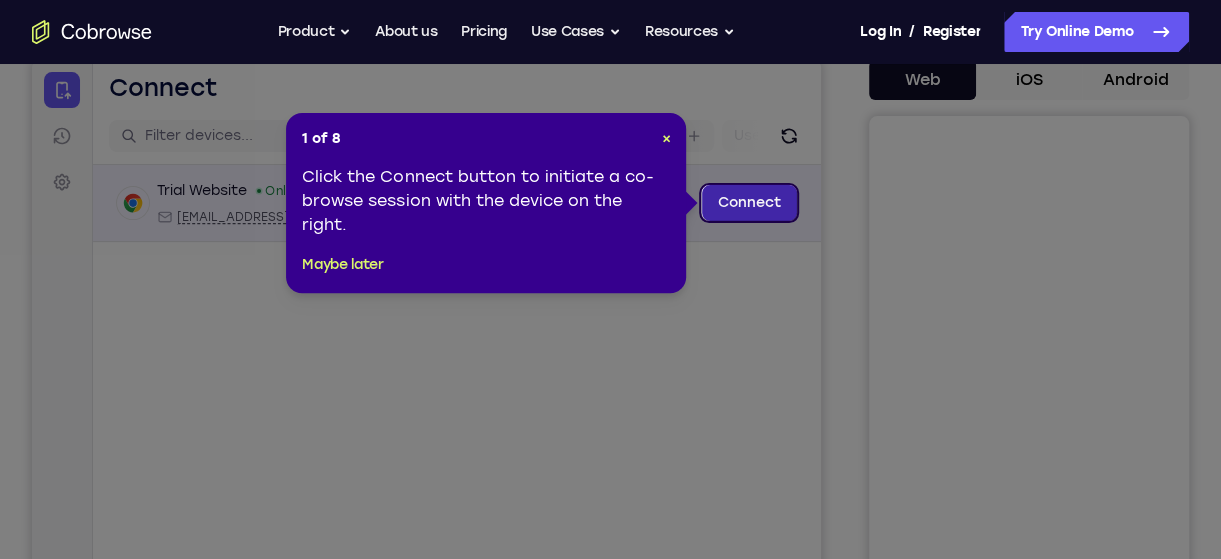 click on "Connect" at bounding box center (749, 203) 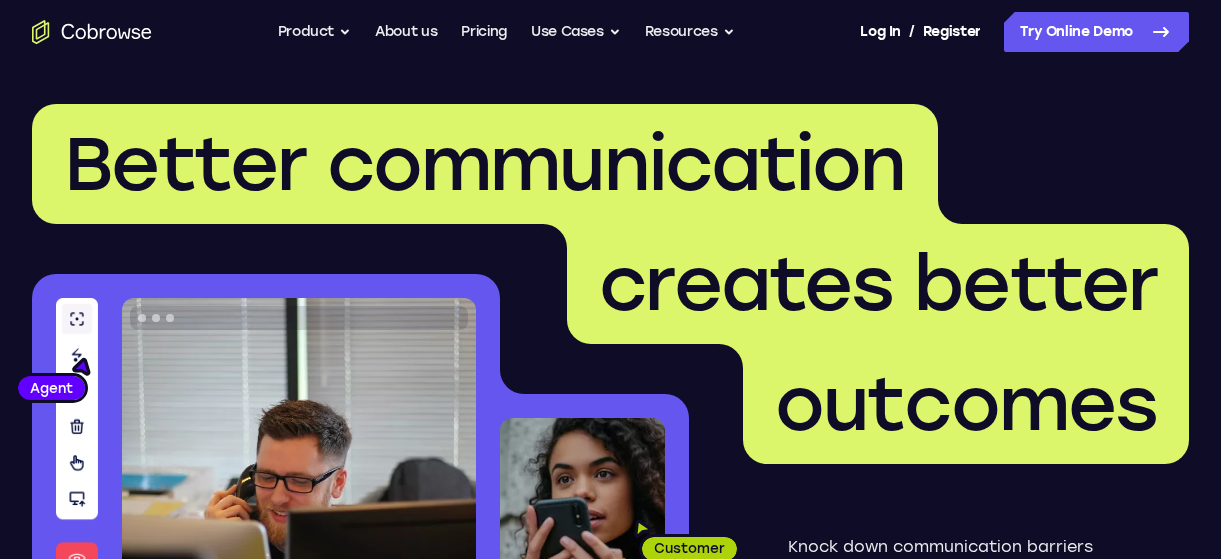 scroll, scrollTop: 0, scrollLeft: 0, axis: both 